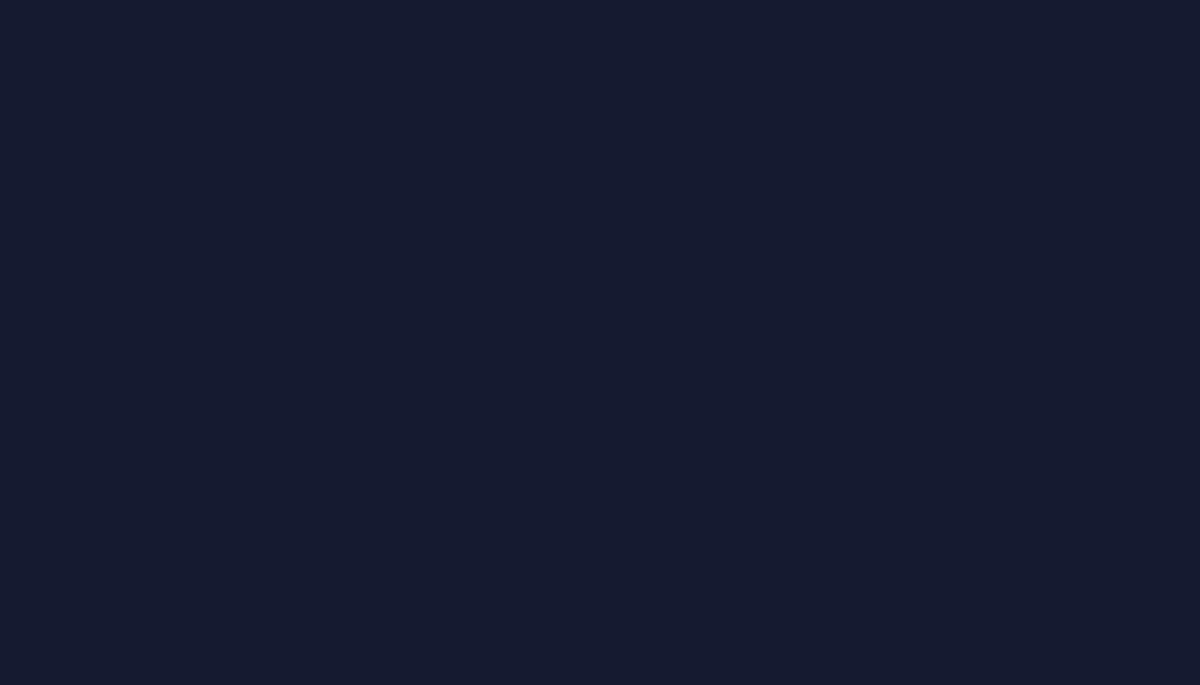 scroll, scrollTop: 0, scrollLeft: 0, axis: both 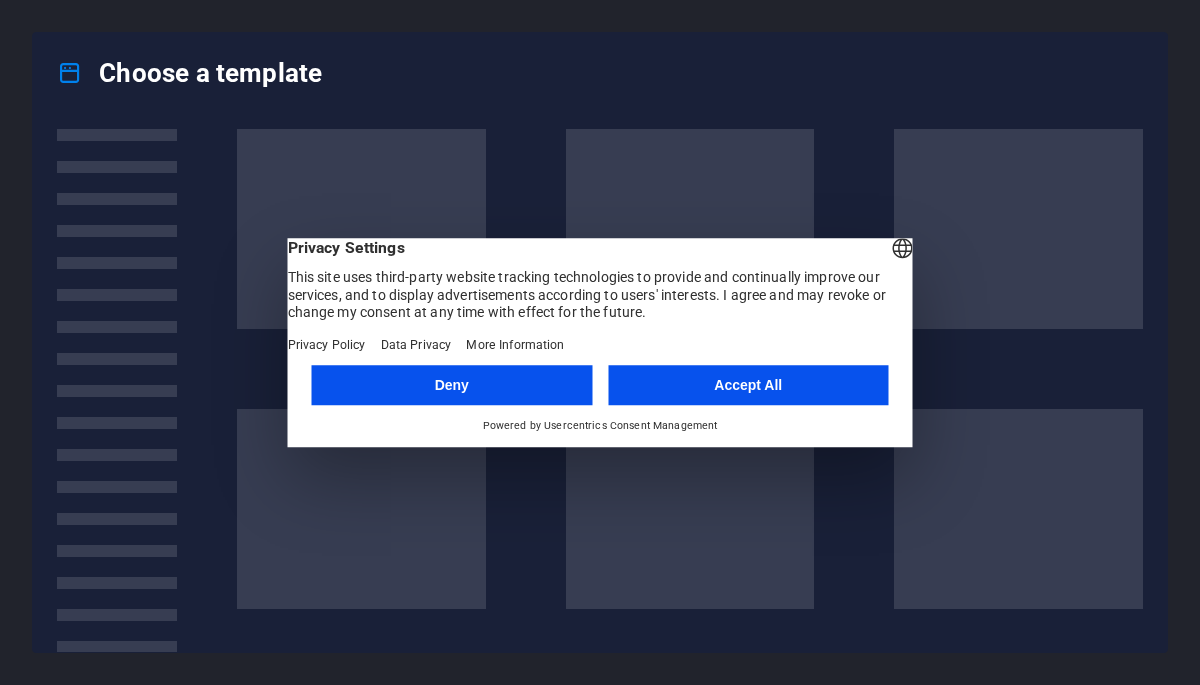click on "Accept All" at bounding box center (748, 385) 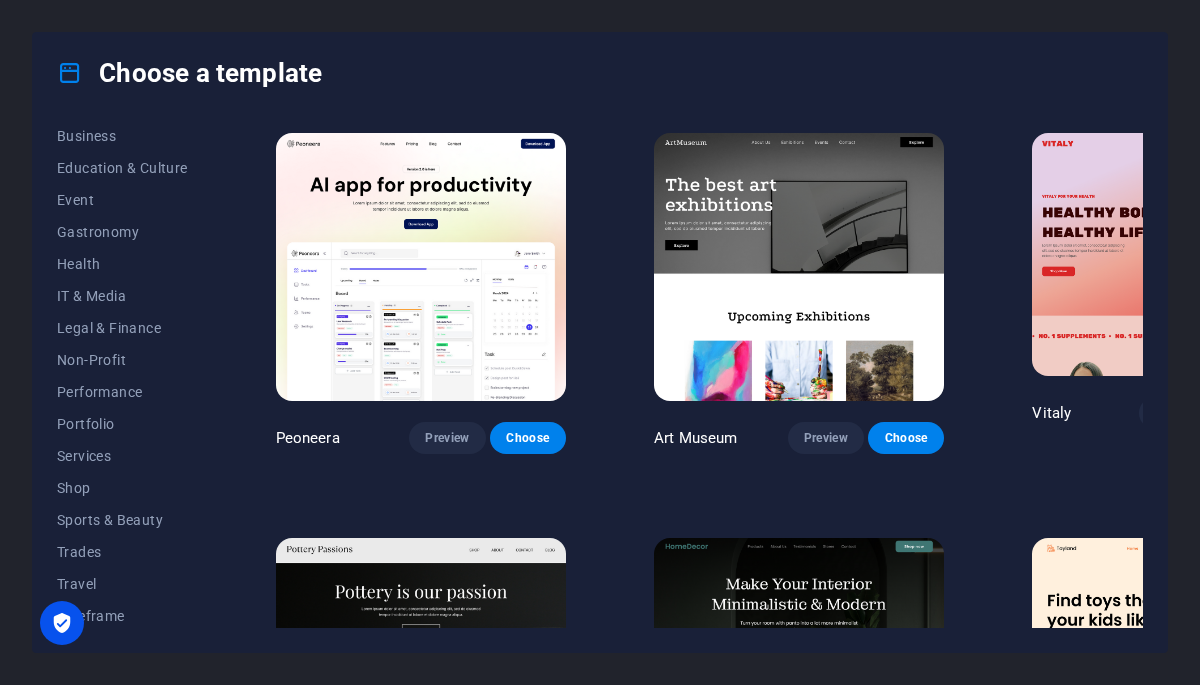 scroll, scrollTop: 333, scrollLeft: 0, axis: vertical 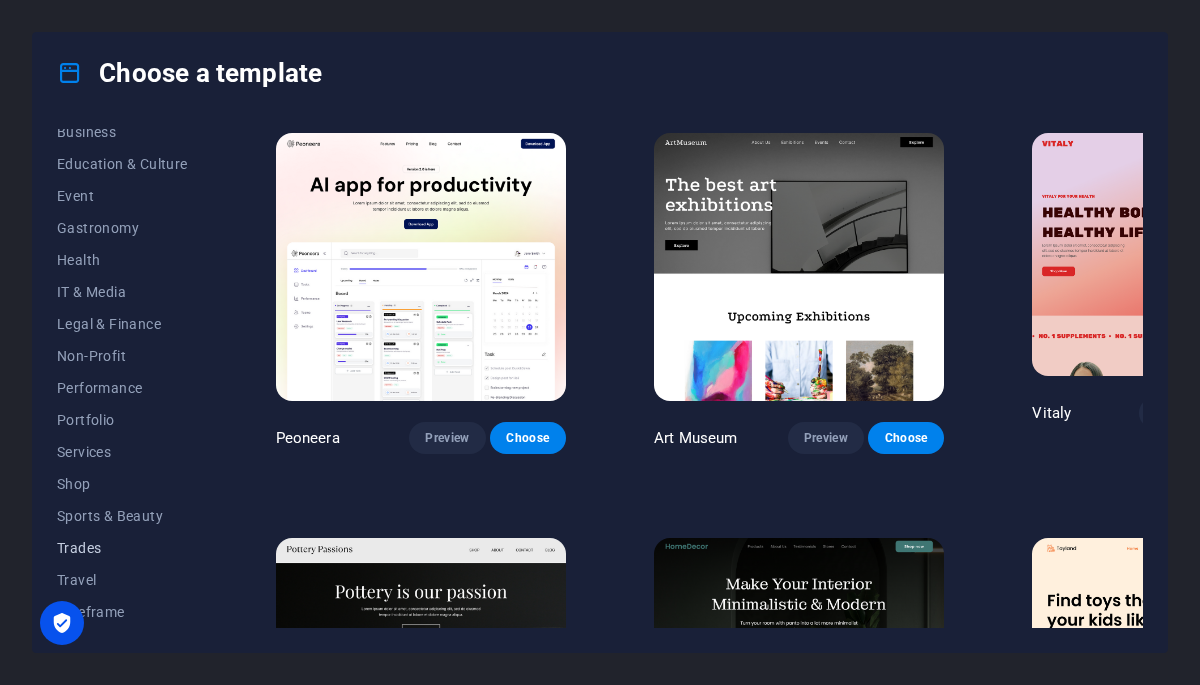 click on "Trades" at bounding box center [122, 548] 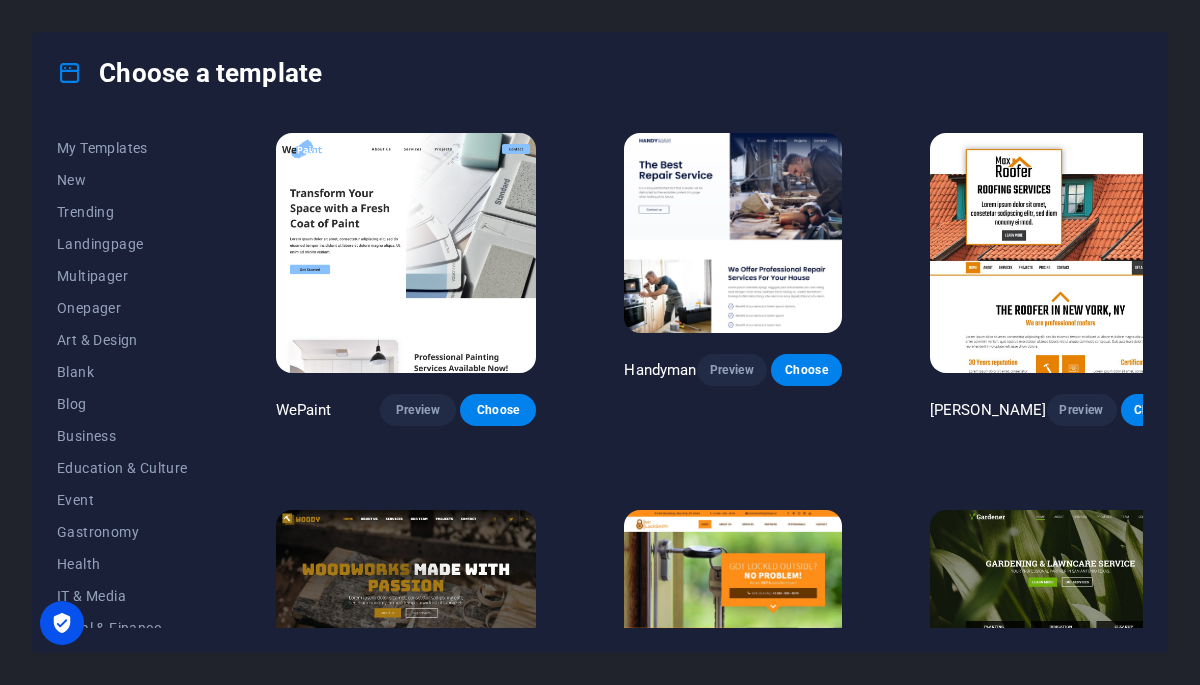 scroll, scrollTop: 0, scrollLeft: 0, axis: both 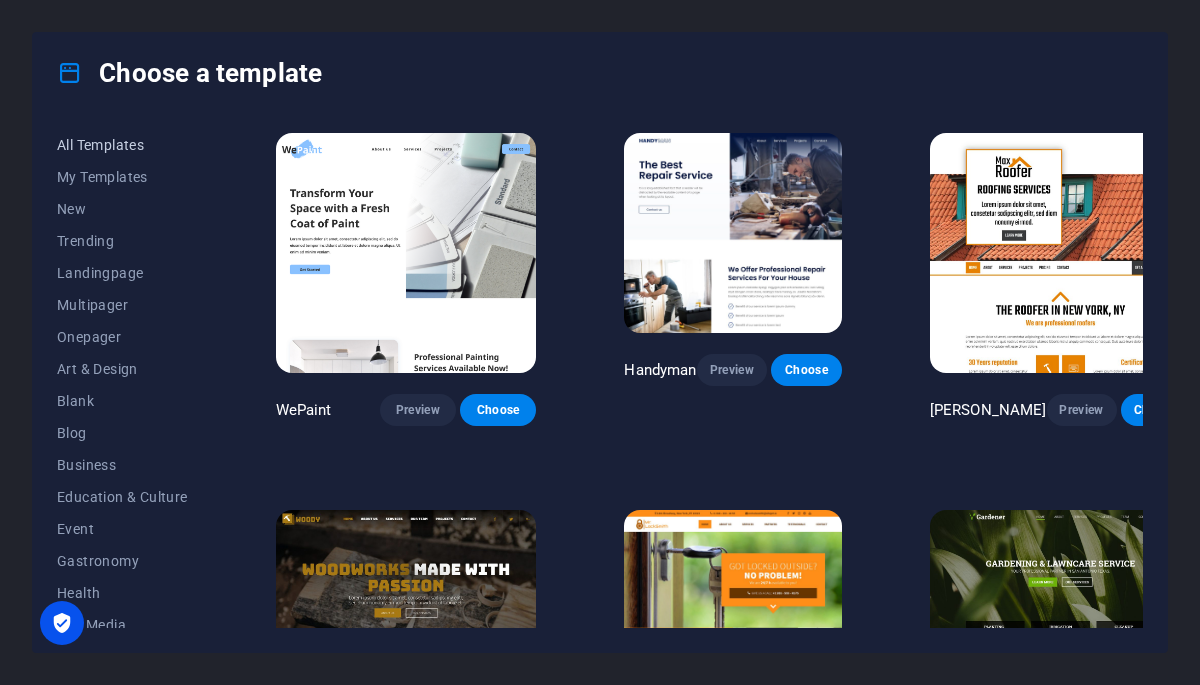 click on "All Templates" at bounding box center [122, 145] 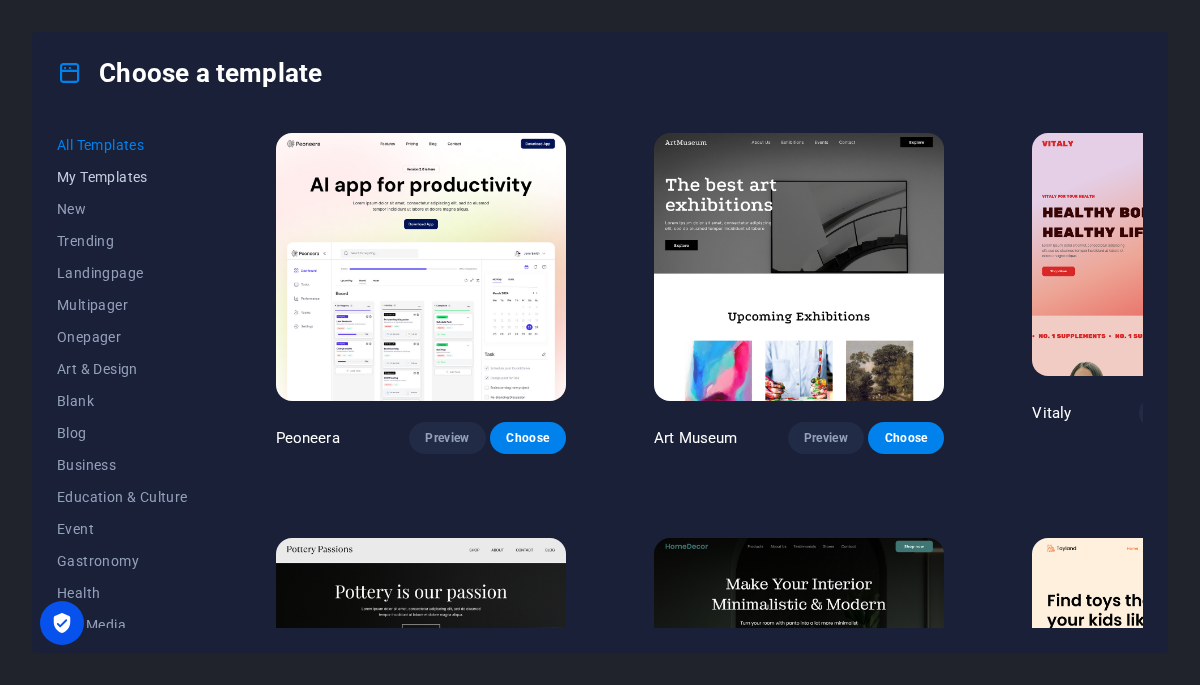 click on "My Templates" at bounding box center (122, 177) 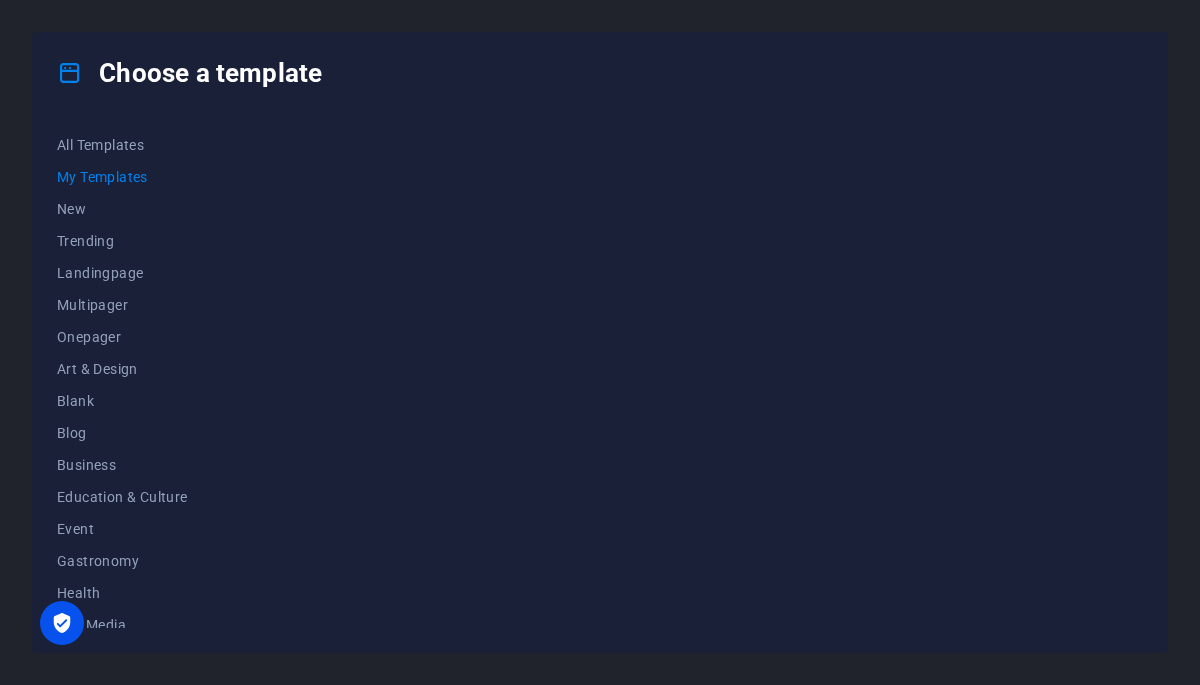 click on "My Templates" at bounding box center (122, 177) 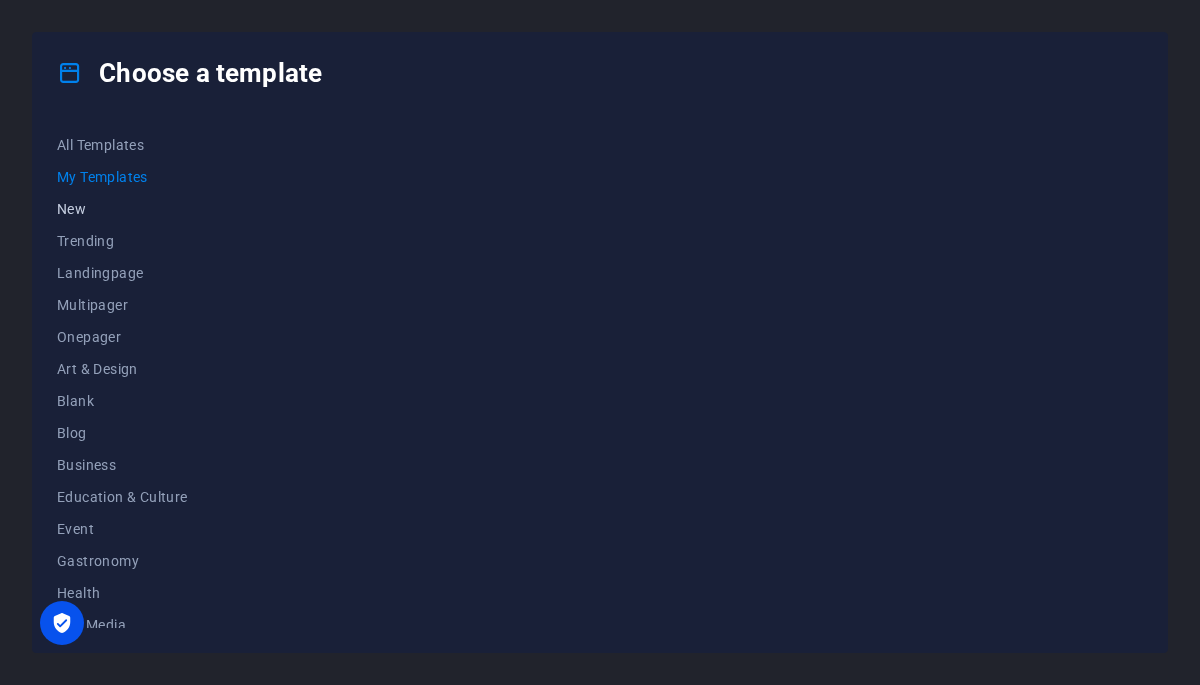 click on "New" at bounding box center (122, 209) 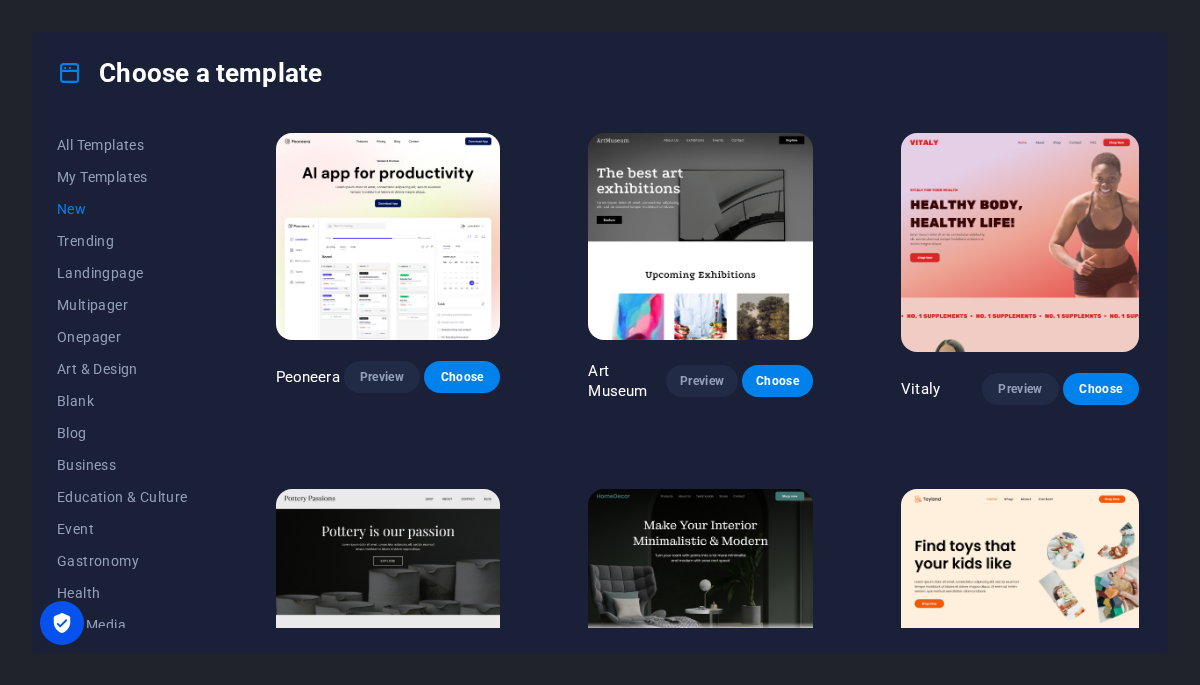click on "New" at bounding box center [122, 209] 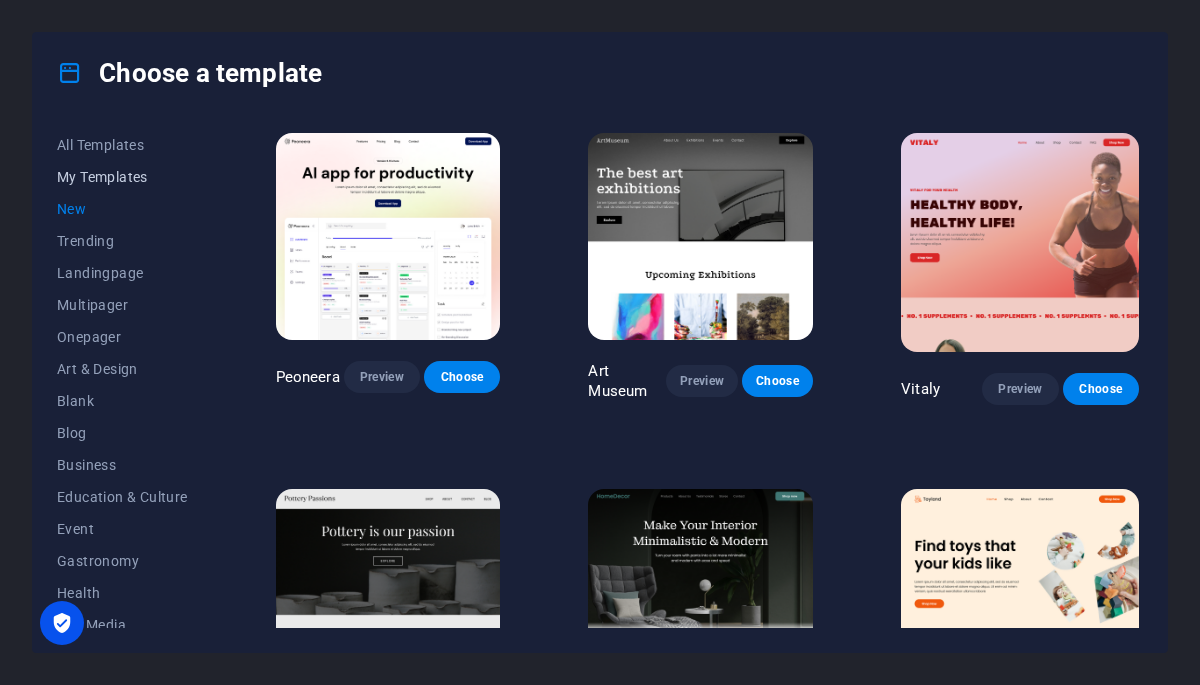 click on "My Templates" at bounding box center [122, 177] 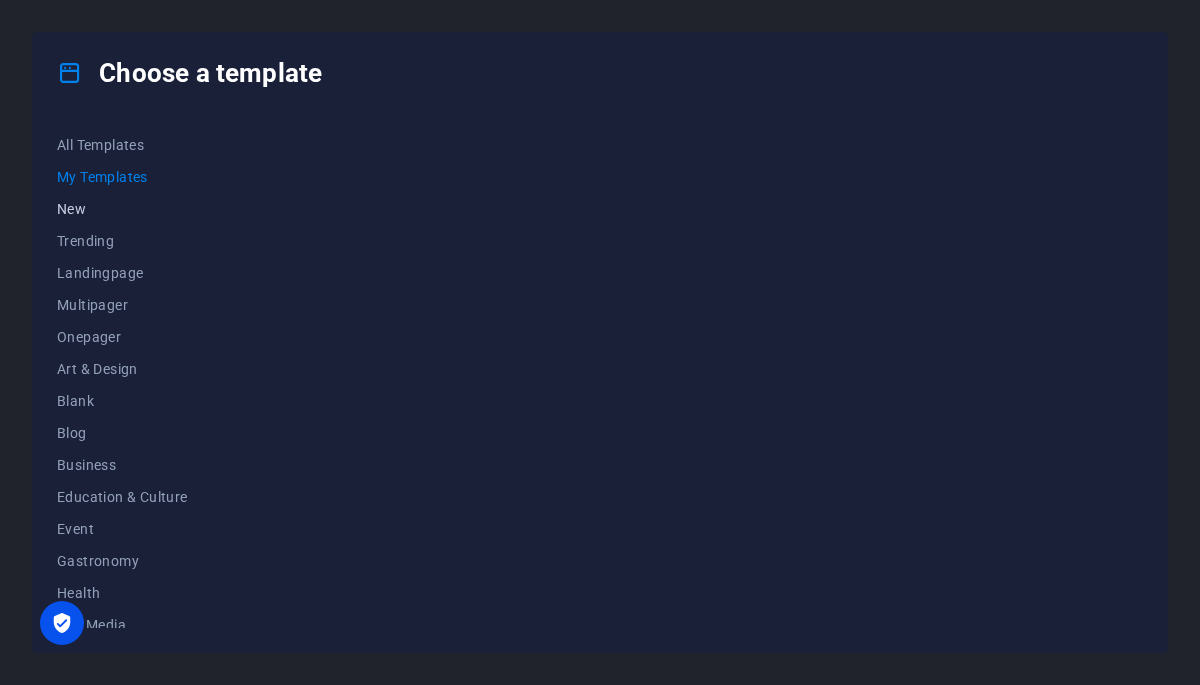 click on "New" at bounding box center [122, 209] 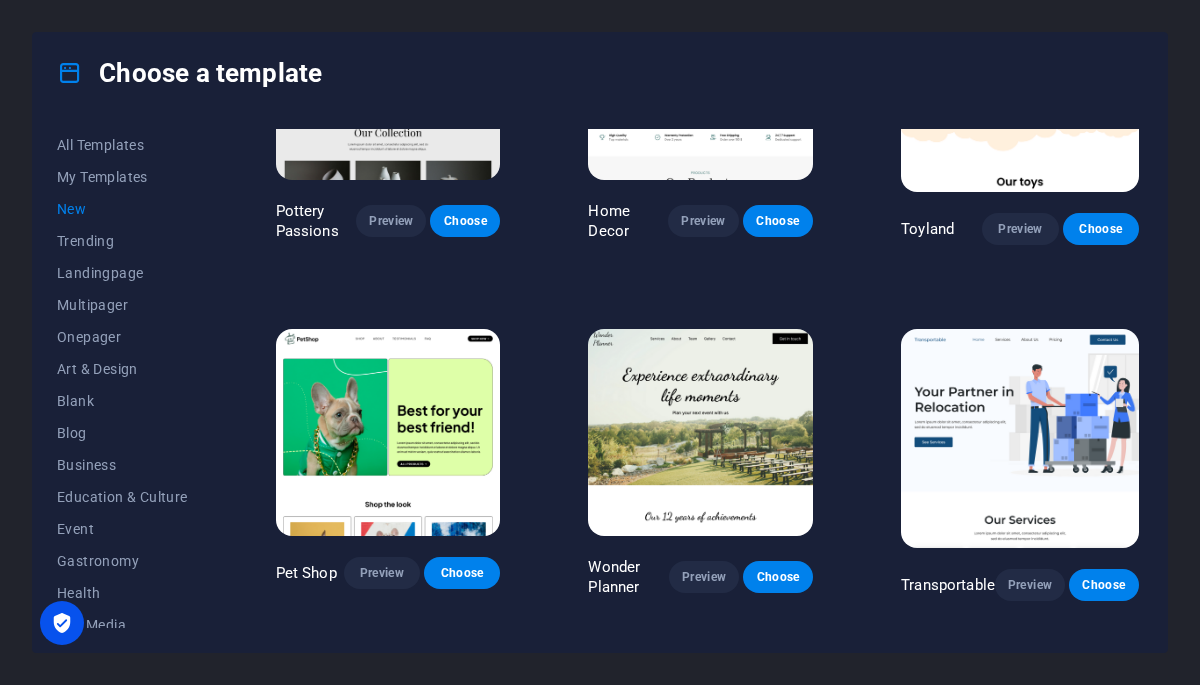 scroll, scrollTop: 550, scrollLeft: 0, axis: vertical 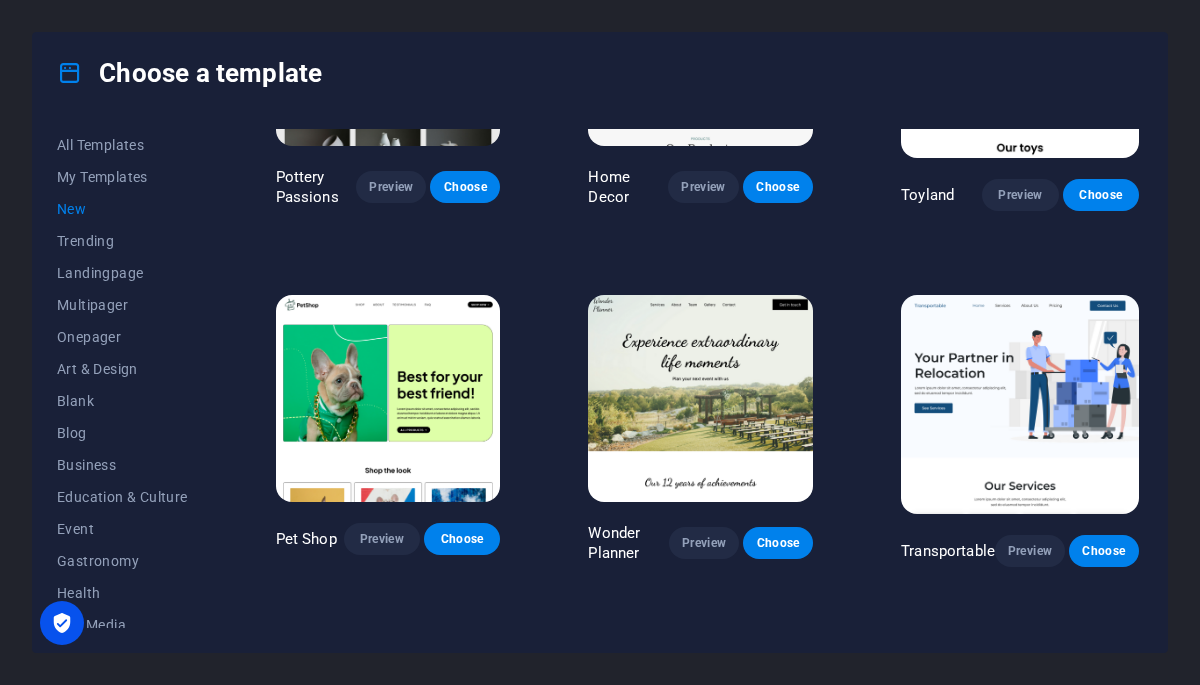 click at bounding box center [1020, 404] 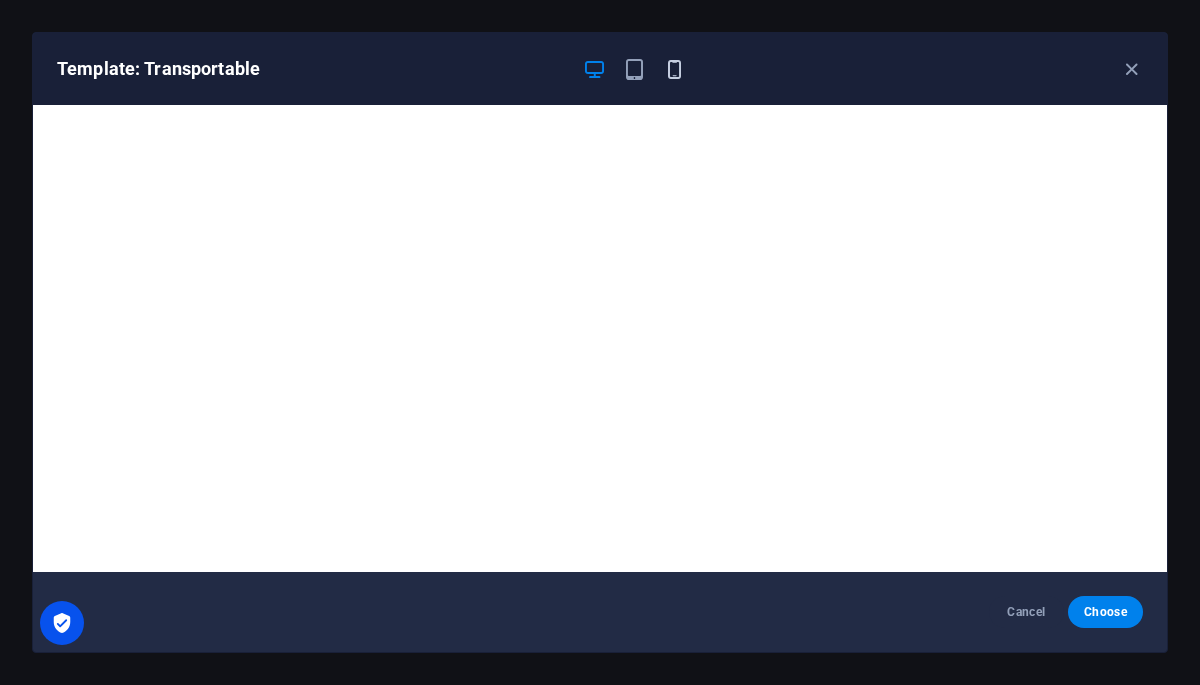 click at bounding box center [674, 69] 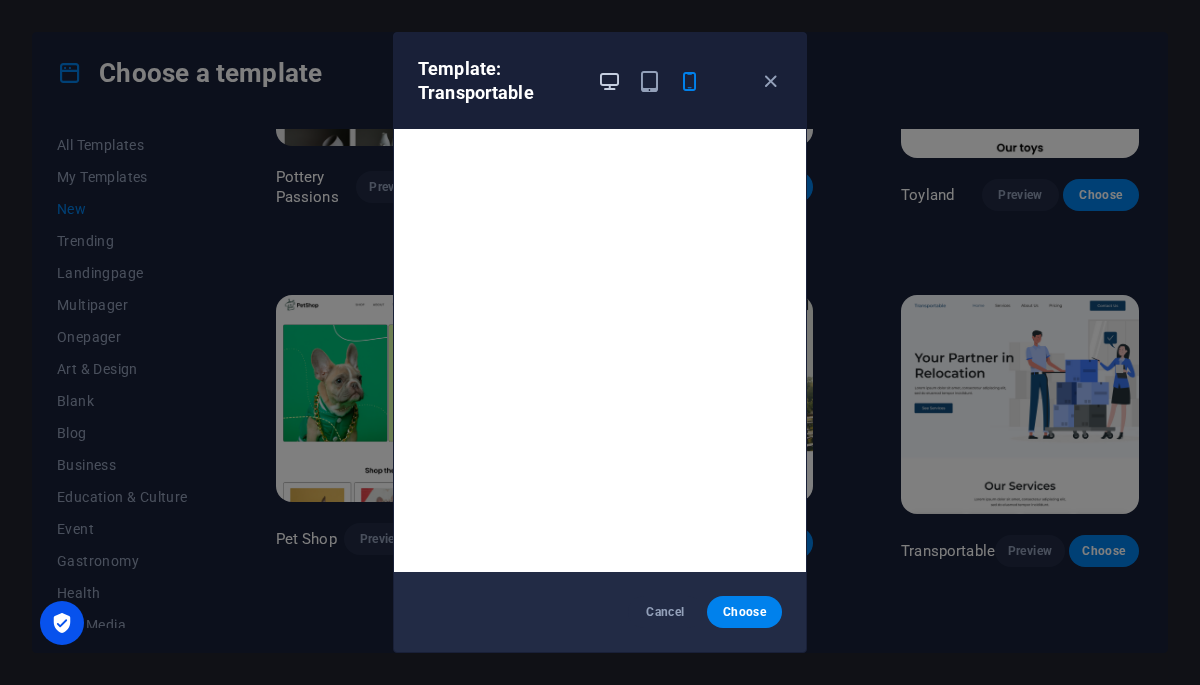 click at bounding box center [609, 81] 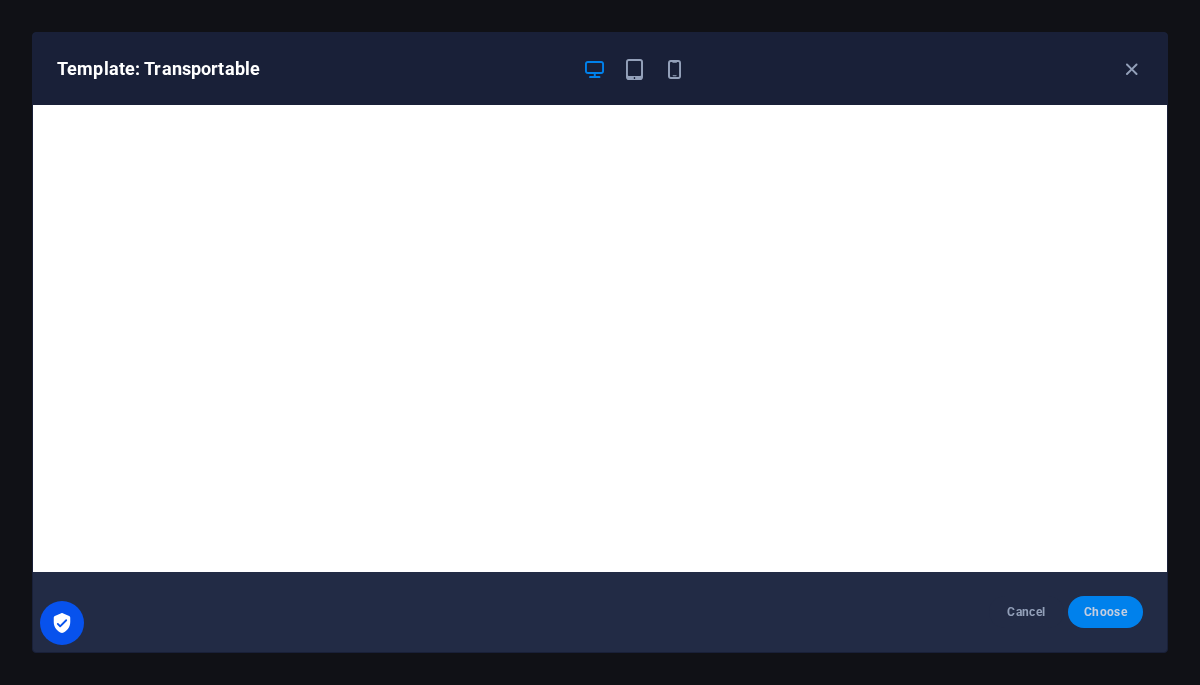 click on "Choose" at bounding box center [1105, 612] 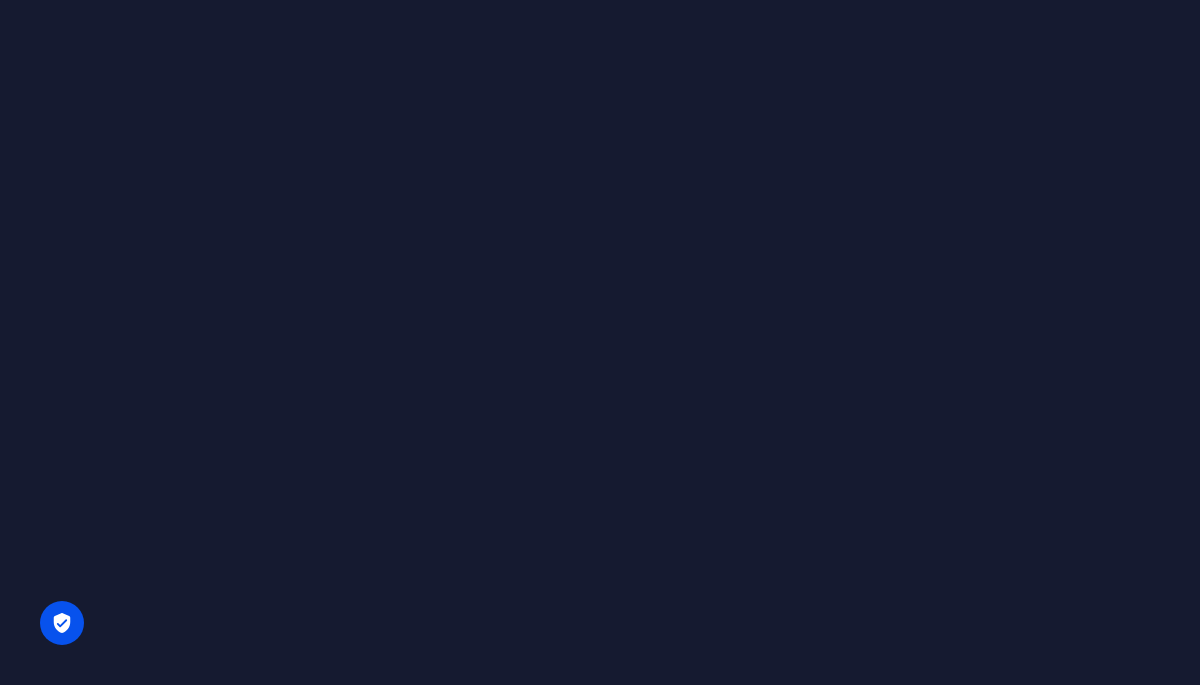 scroll, scrollTop: 0, scrollLeft: 0, axis: both 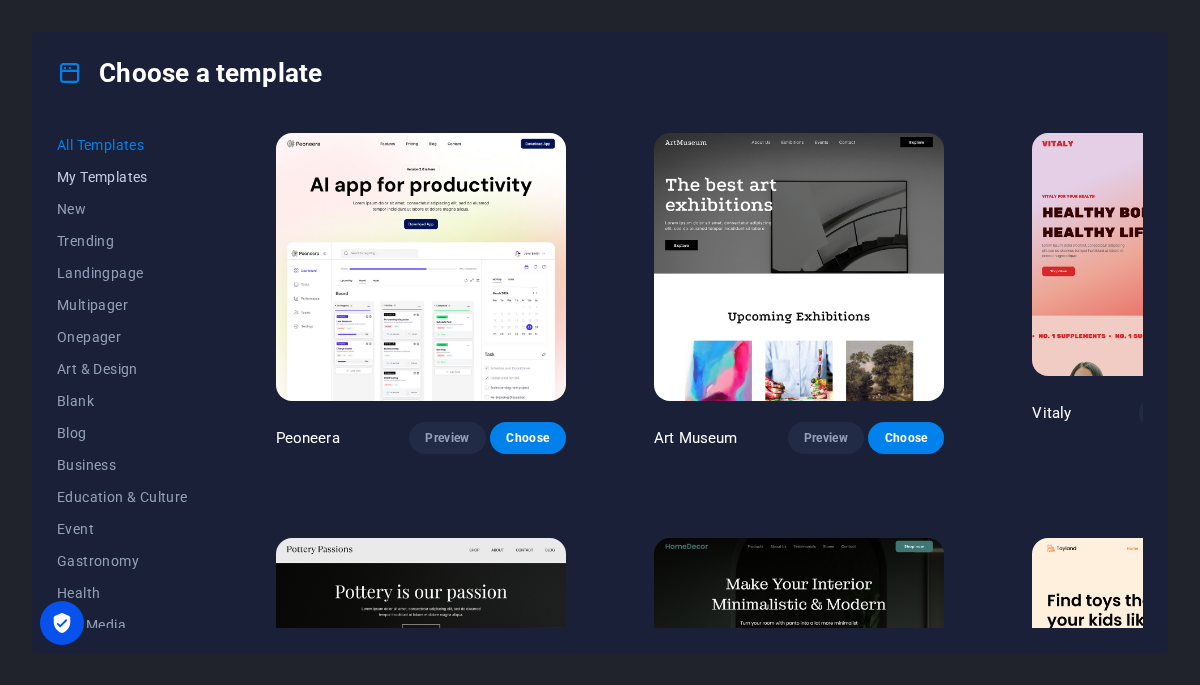 click on "My Templates" at bounding box center (122, 177) 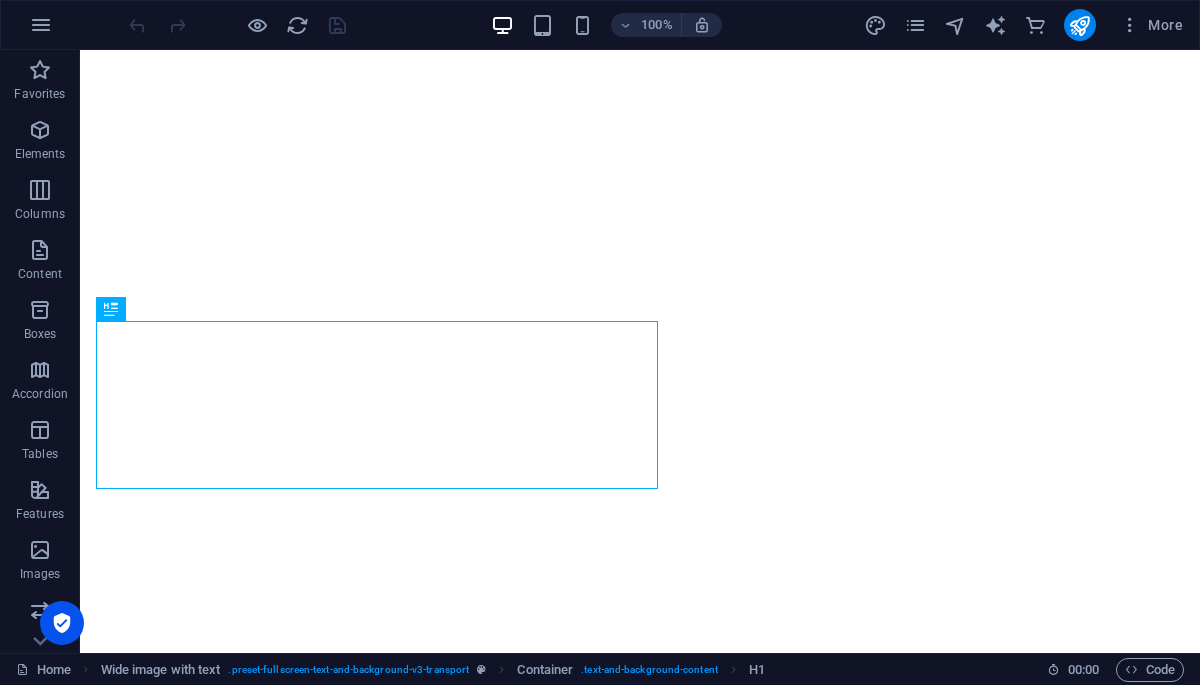 scroll, scrollTop: 0, scrollLeft: 0, axis: both 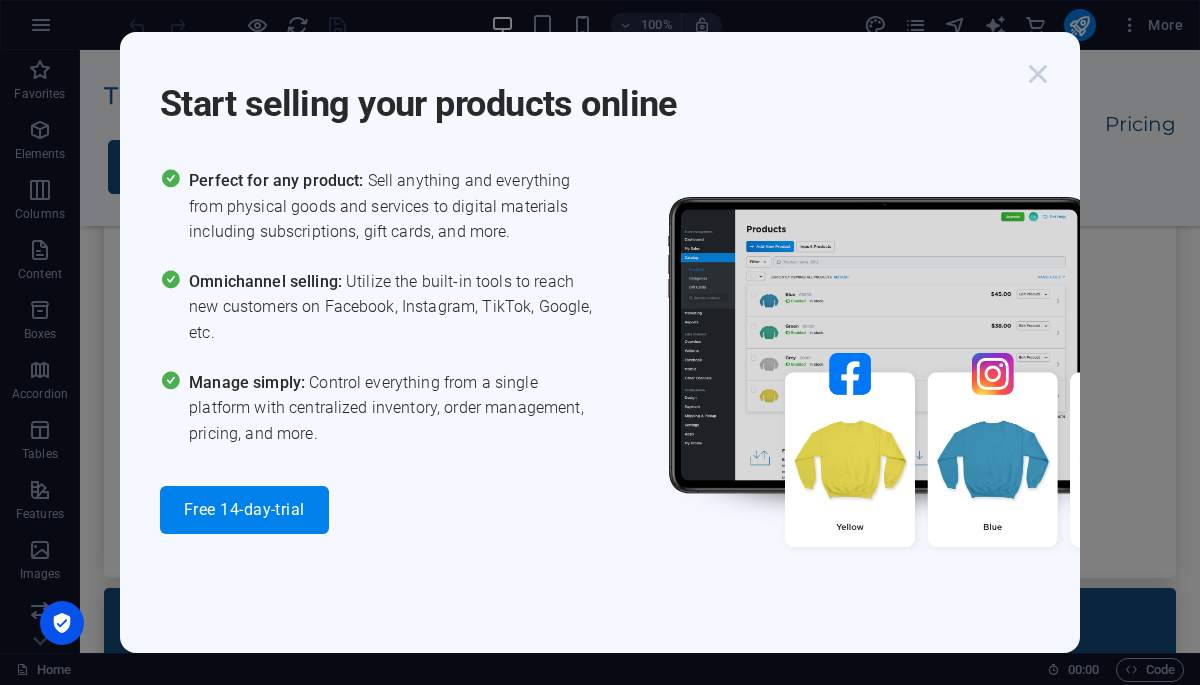 click at bounding box center (1038, 74) 